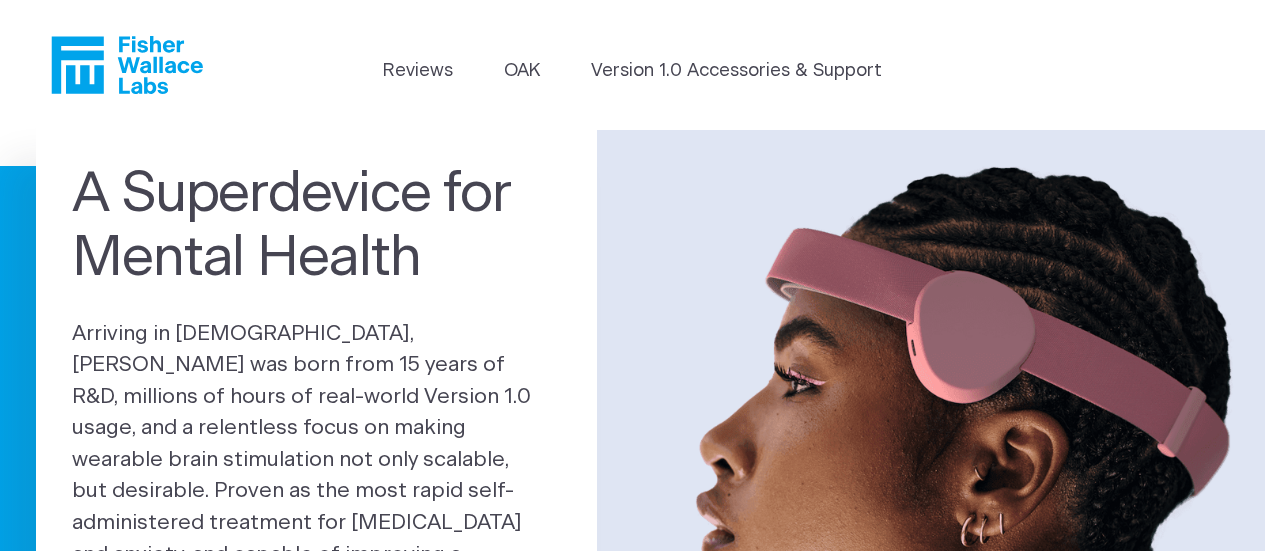 scroll, scrollTop: 0, scrollLeft: 0, axis: both 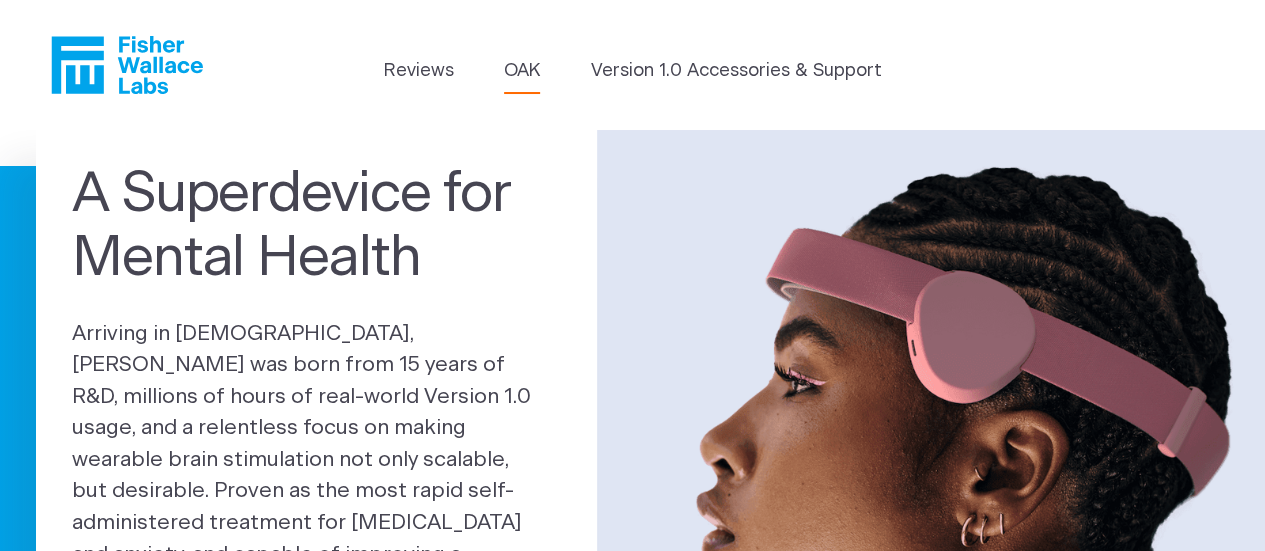 click on "OAK" at bounding box center (522, 71) 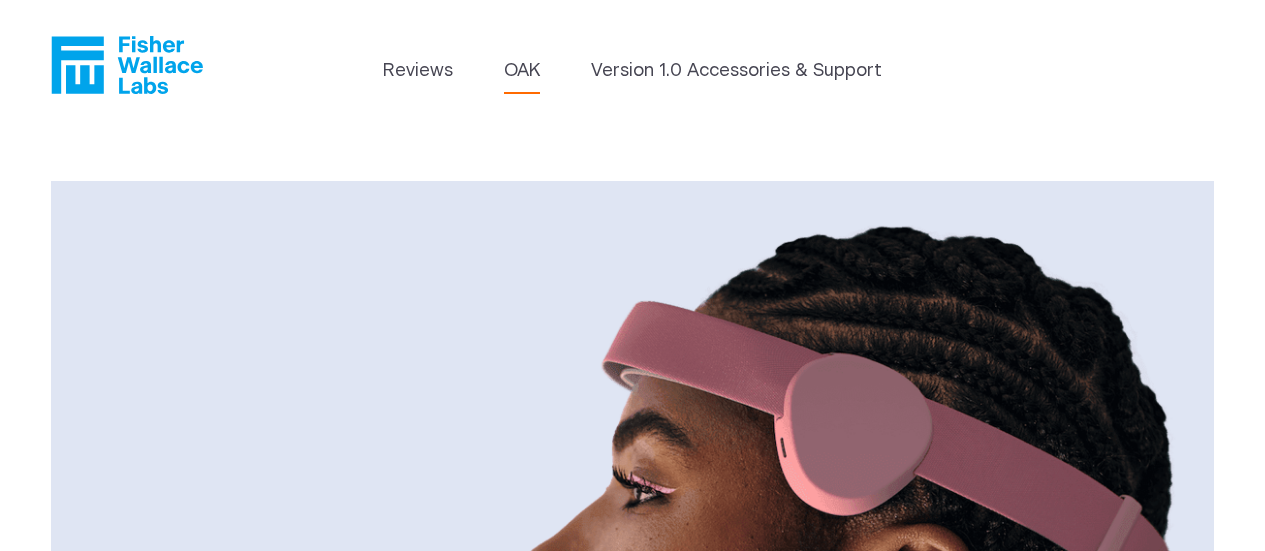 scroll, scrollTop: 0, scrollLeft: 0, axis: both 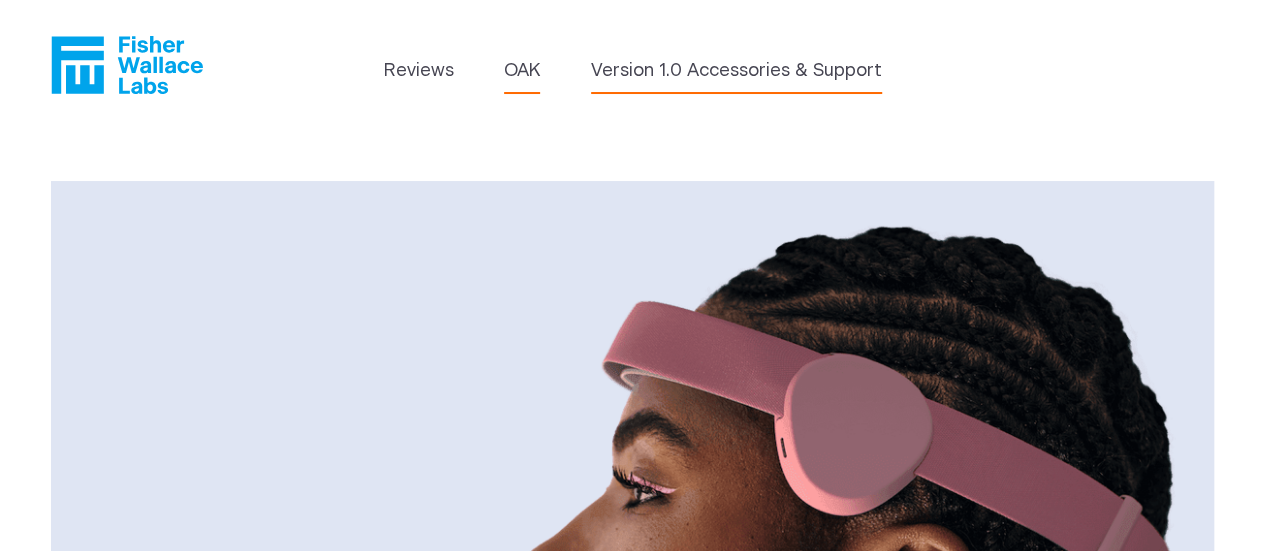 click on "Version 1.0 Accessories & Support" at bounding box center (736, 71) 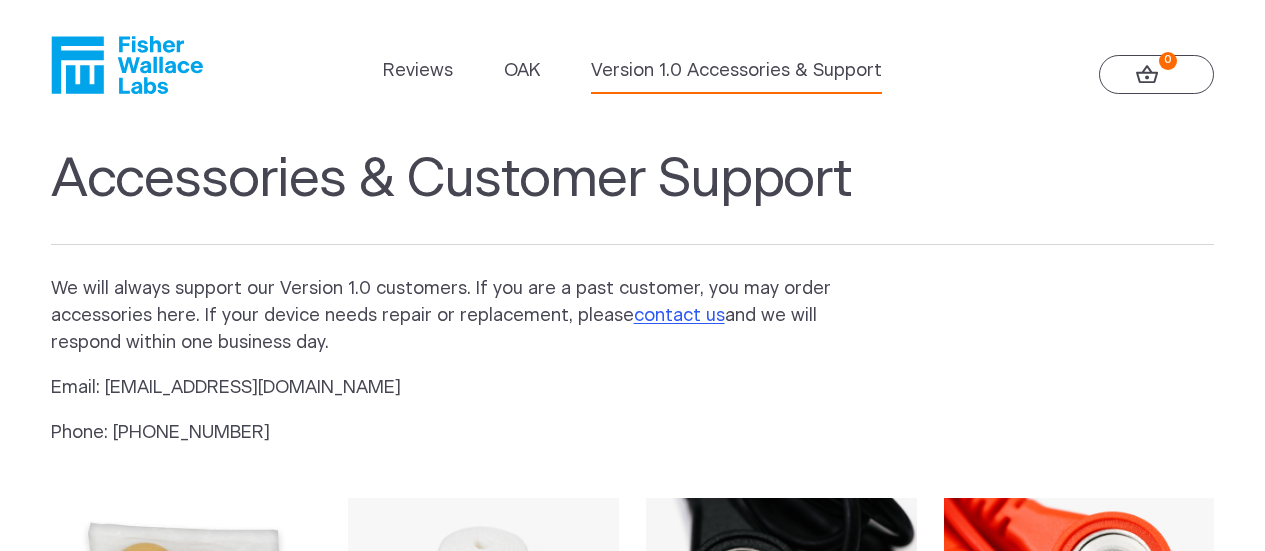 scroll, scrollTop: 0, scrollLeft: 0, axis: both 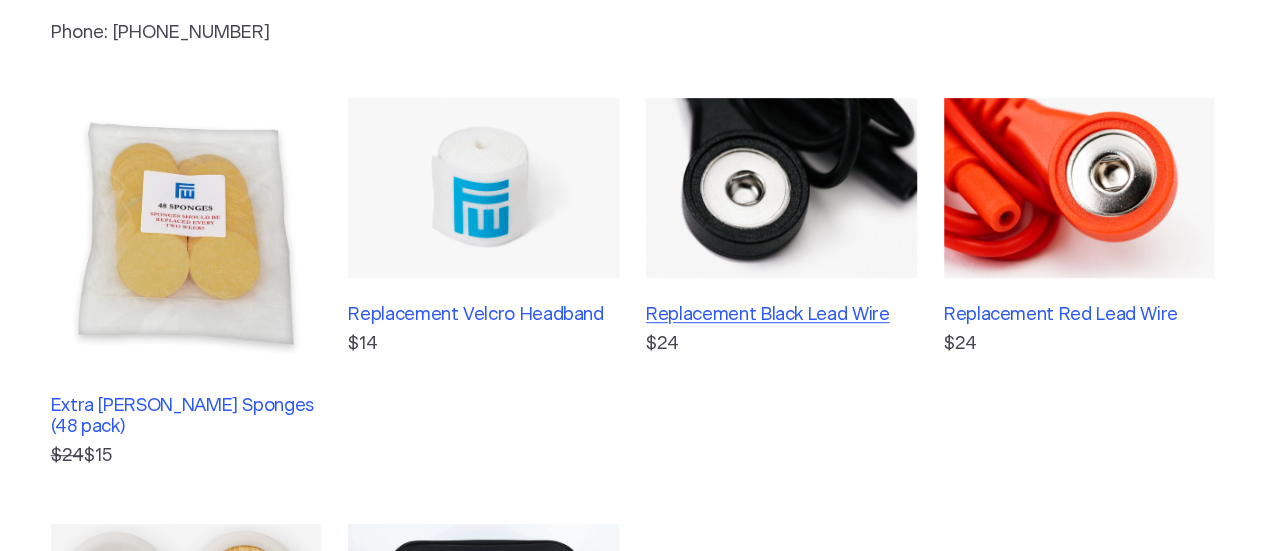 click on "Replacement Black Lead Wire" at bounding box center (781, 316) 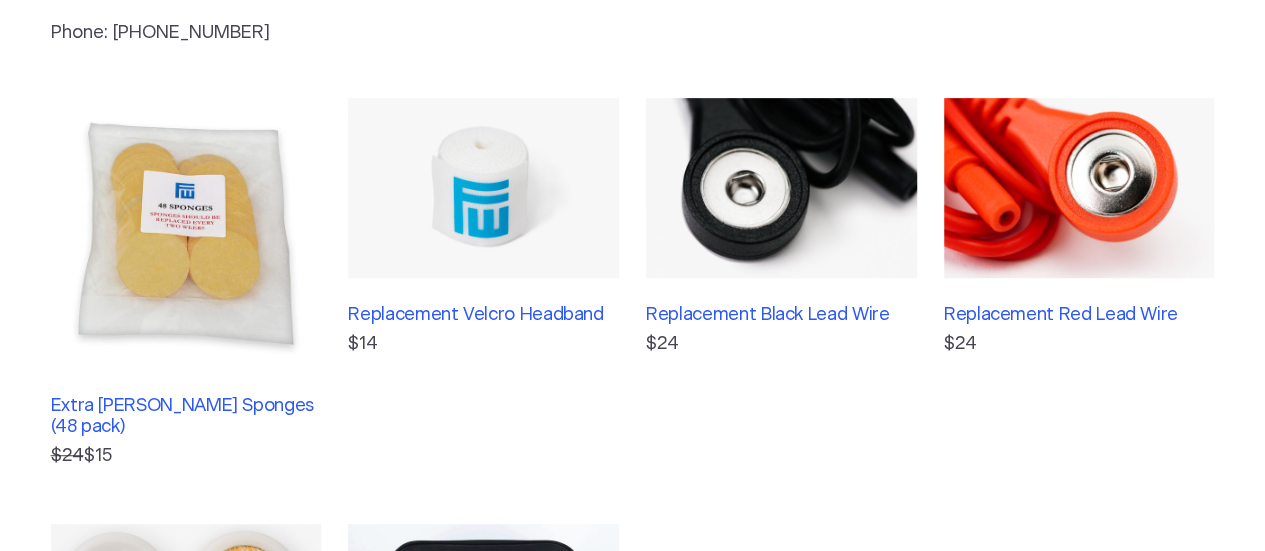 click at bounding box center [1079, 188] 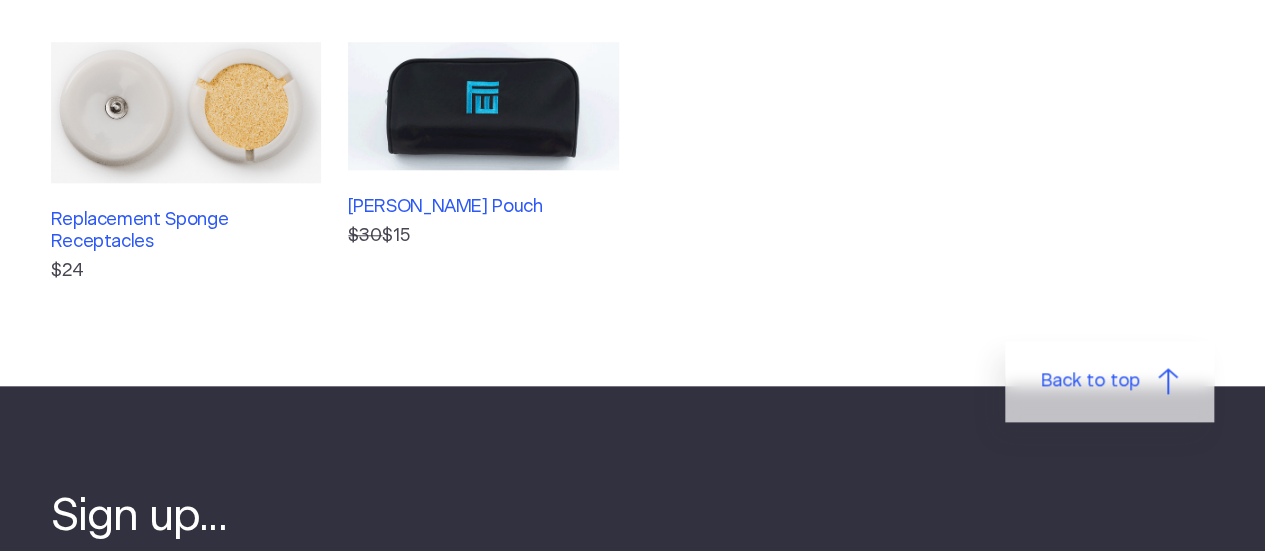 click at bounding box center [186, 112] 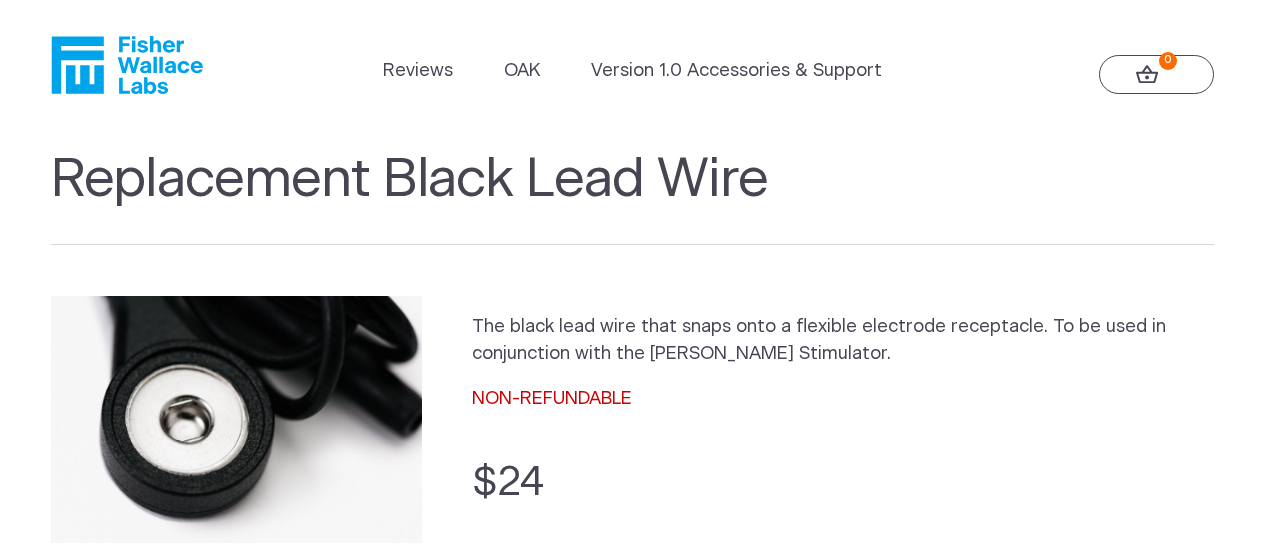 scroll, scrollTop: 0, scrollLeft: 0, axis: both 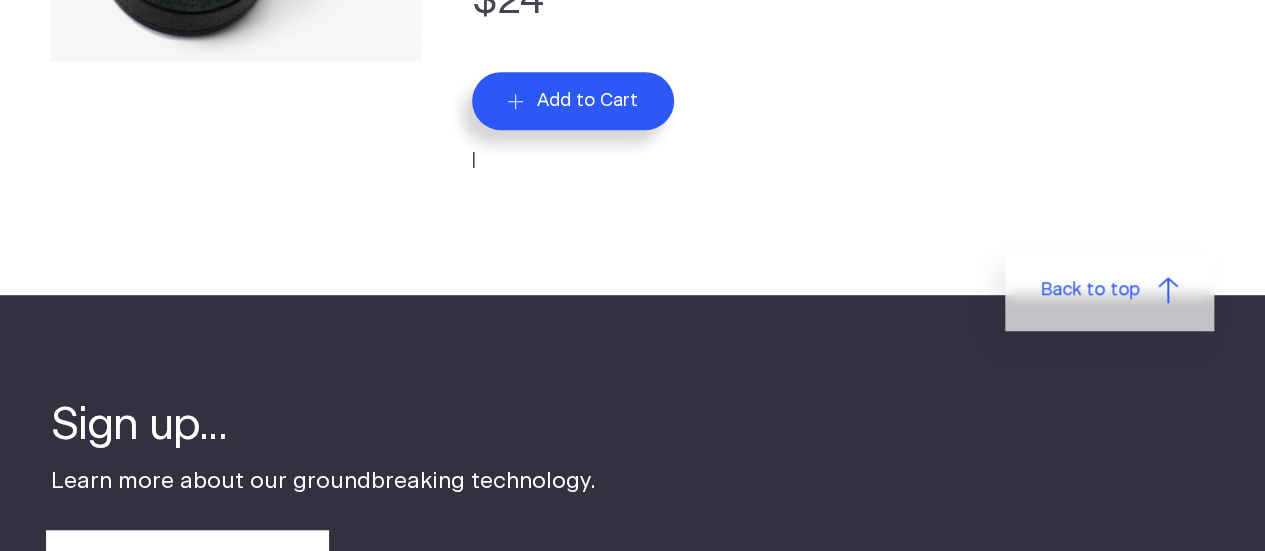 click on "Add to Cart" at bounding box center [587, 101] 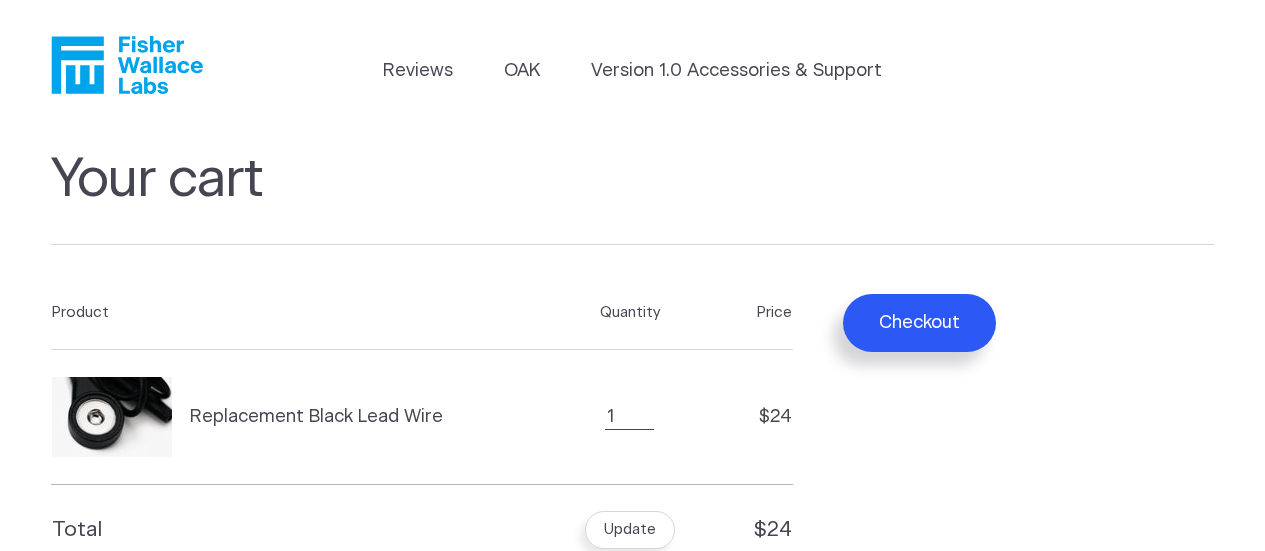 scroll, scrollTop: 0, scrollLeft: 0, axis: both 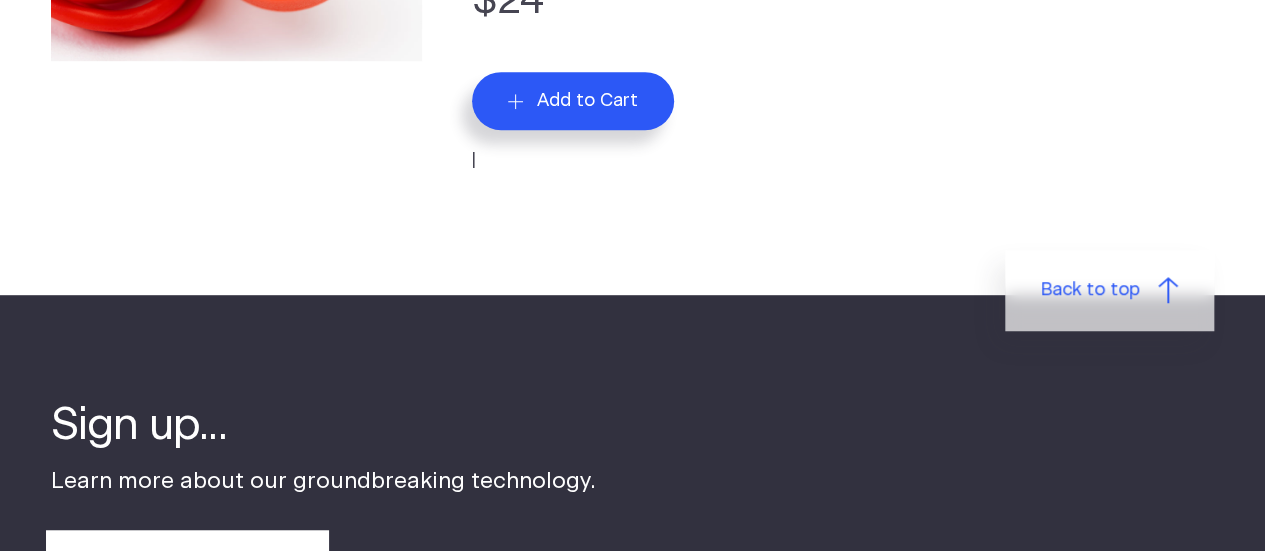 click on "Add to Cart" at bounding box center [573, 101] 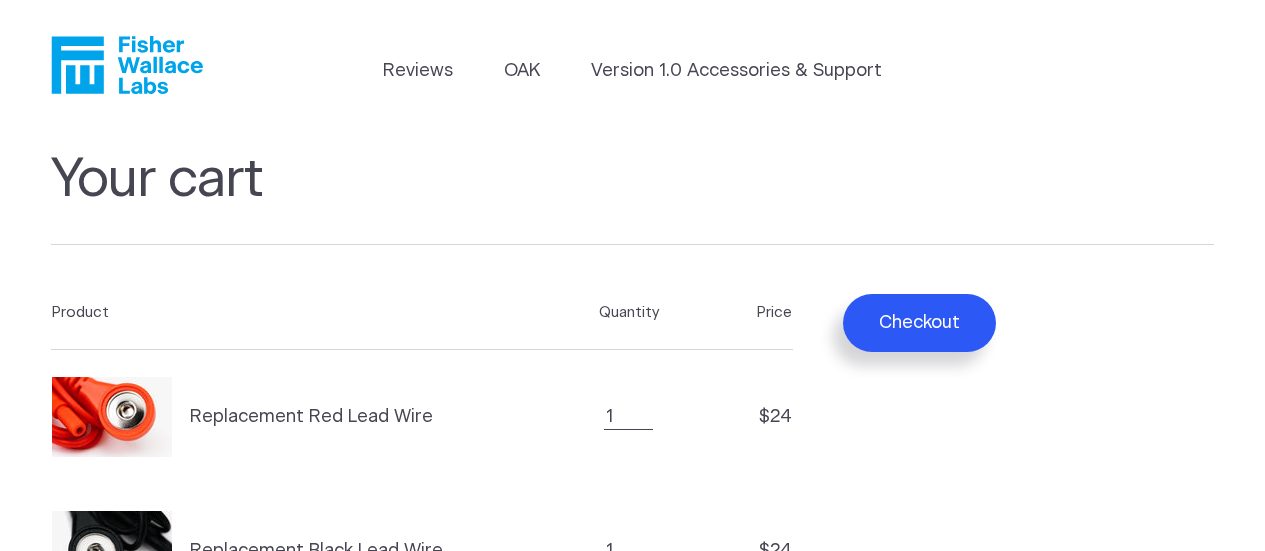 scroll, scrollTop: 0, scrollLeft: 0, axis: both 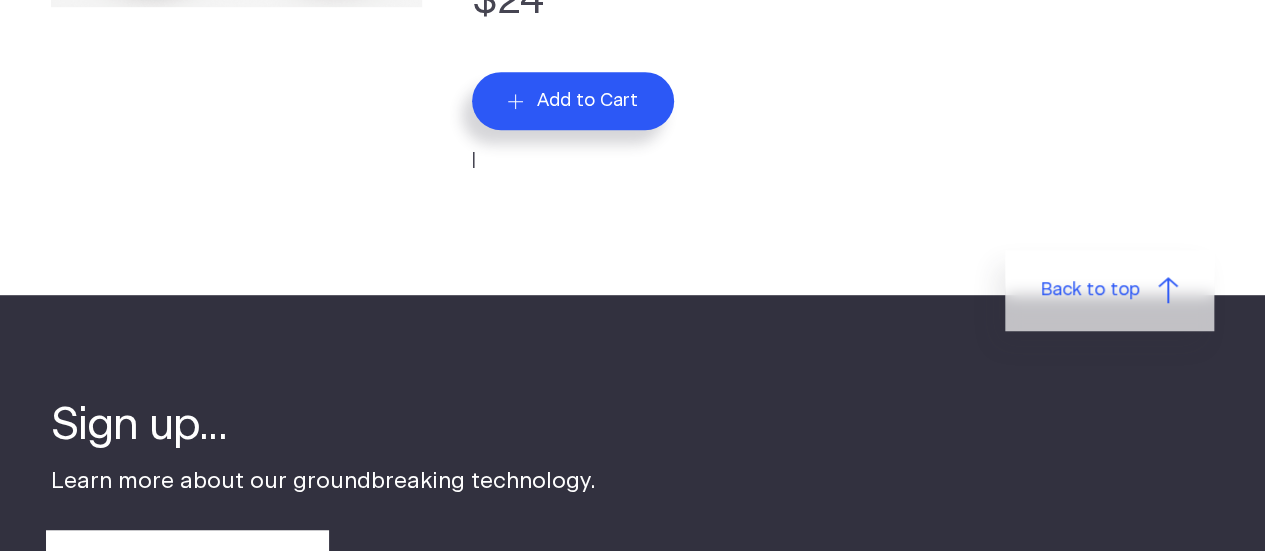 click on "Add to Cart" at bounding box center [587, 101] 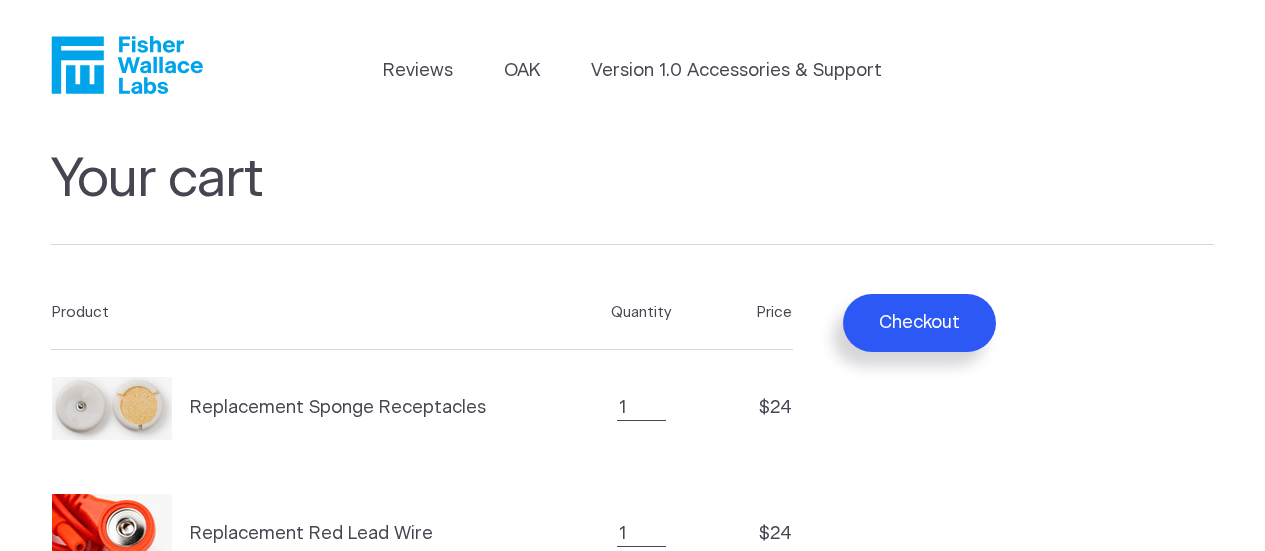 scroll, scrollTop: 0, scrollLeft: 0, axis: both 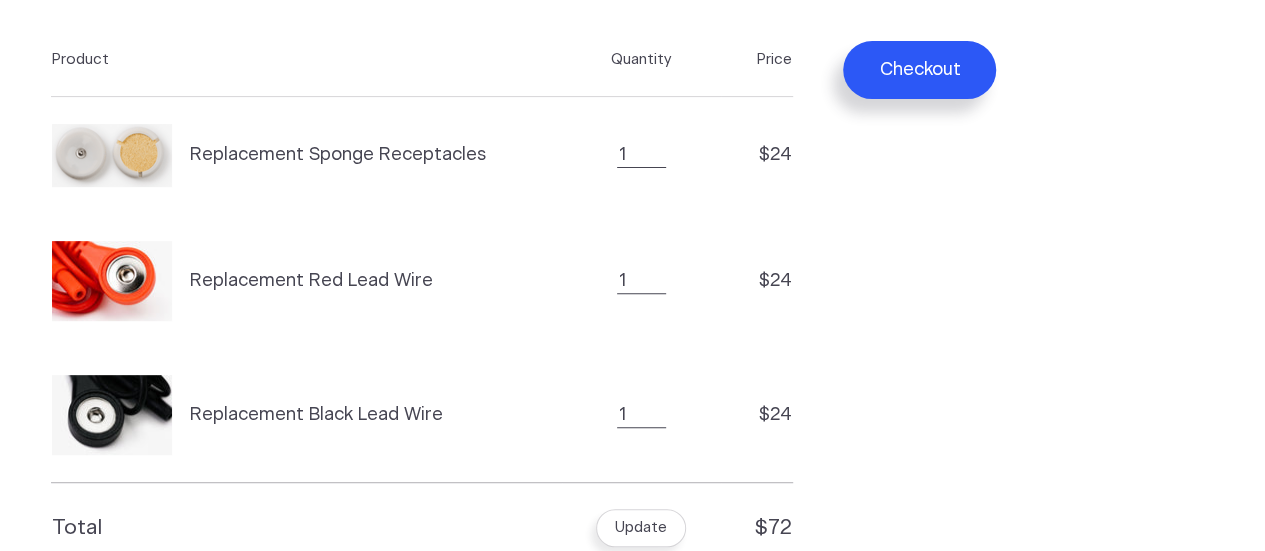 click on "Checkout" at bounding box center (919, 70) 